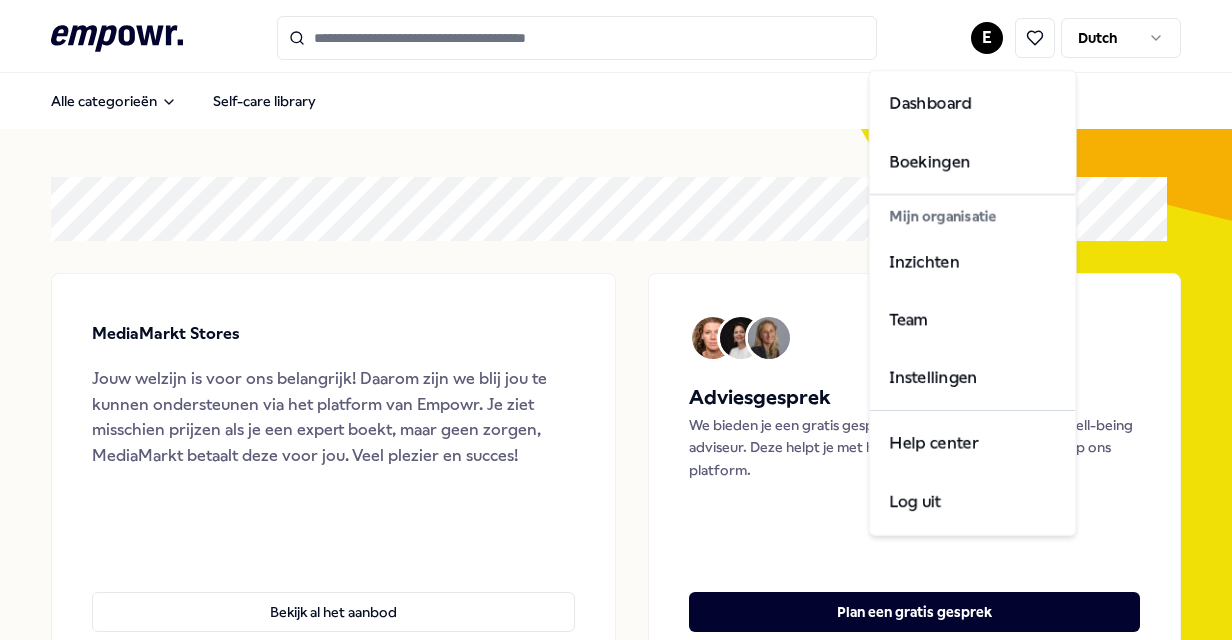 scroll, scrollTop: 0, scrollLeft: 0, axis: both 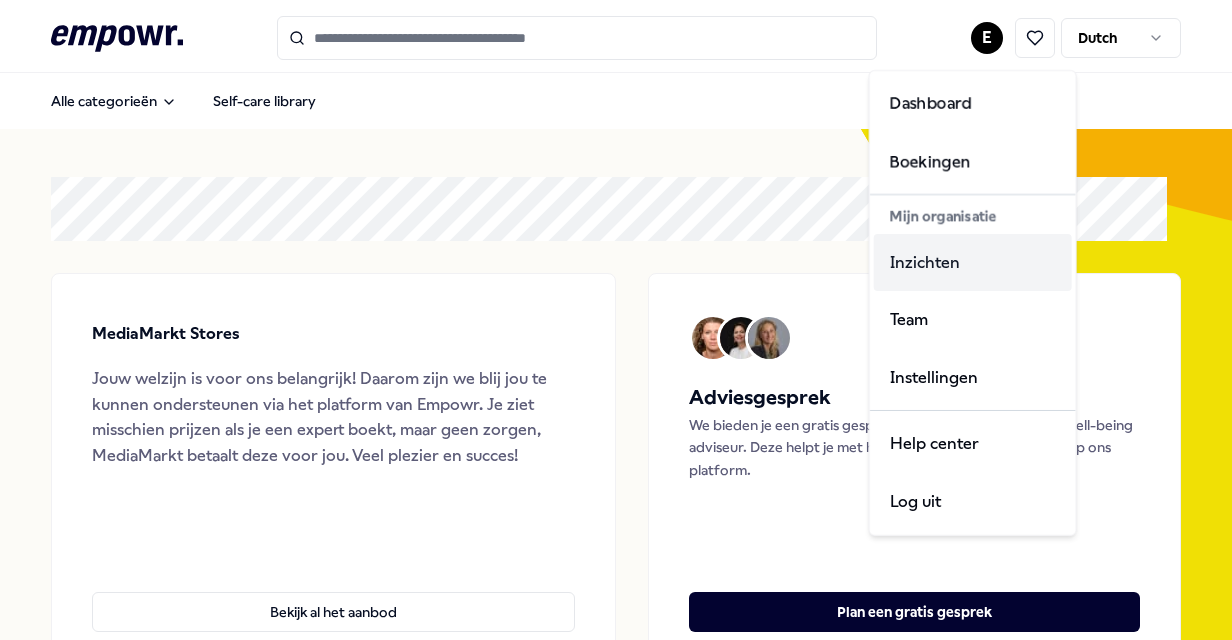 click on "Inzichten" at bounding box center [973, 263] 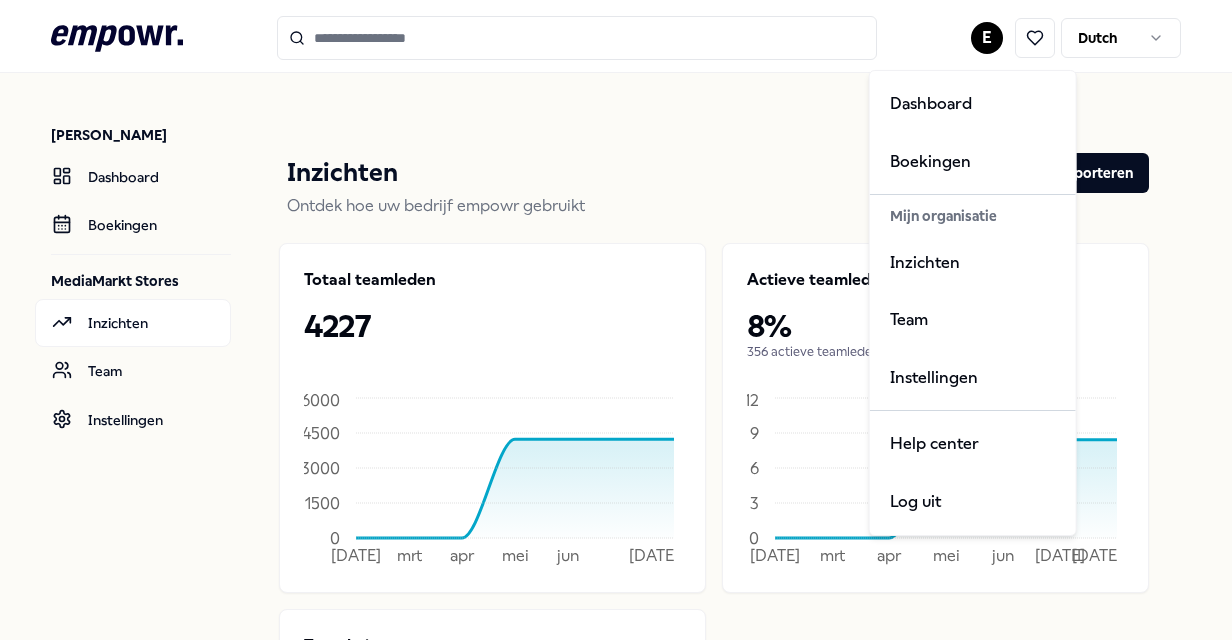 click on ".empowr-logo_svg__cls-1{fill:#03032f} E Dutch [PERSON_NAME] Dashboard Boekingen MediaMarkt Stores Inzichten Team Instellingen Inzichten   Exporteren Ontdek hoe uw bedrijf empowr gebruikt Totaal teamleden 4227 [DATE] mrt apr mei [DATE] [DATE] 3000 4500 6000 Actieve teamleden 8% 356 actieve teamleden [DATE] mrt apr mei jun [DATE] [DATE] 0 3 6 9 12 Totaal uitgegeven Besteed aan empowr € 1.460 Weergegeven voor je contractperiode: [DATE] tot [DATE] Activiteiten [DATE]  -   [DATE] Besteed budget Uitgegeven Aantal boekingen € 1.460 [DATE] feb [DATE] apr [DATE] jun [DATE] [DATE] € 0 € 150 € 300 € 450 € 600 0 2 4 6 8 Weergaven 253 Door 103 unieke teamleden Top 5 categorieën Coaching 154 Training & Workshops 56 Managers 56 Psychologen 39 Voeding & Levensstijl 30 Boekingen 13 Door 7 teamleden Top 5 categorieën Coaching 10 Managers 6 Psychologen 3 Voeding & Levensstijl 1 Activiteiten 13 Door 10 teamleden Soorten activiteiten Evenement 2 Adviesgesprek 4 Boeking 7
4" at bounding box center (616, 320) 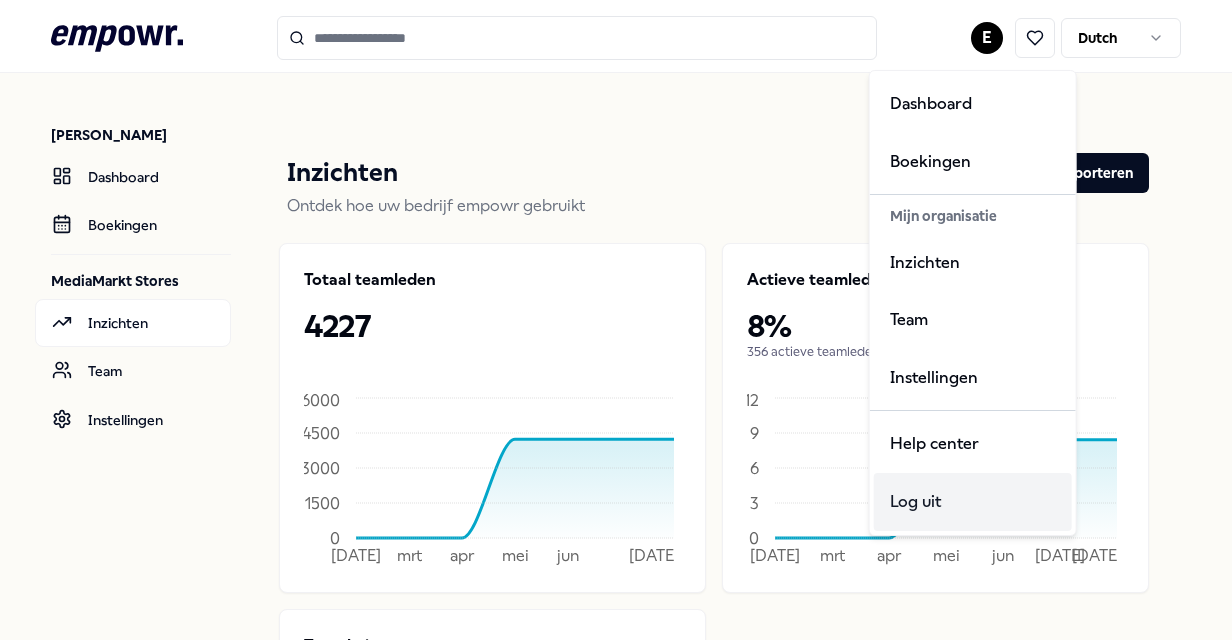 click on "Log uit" at bounding box center (973, 502) 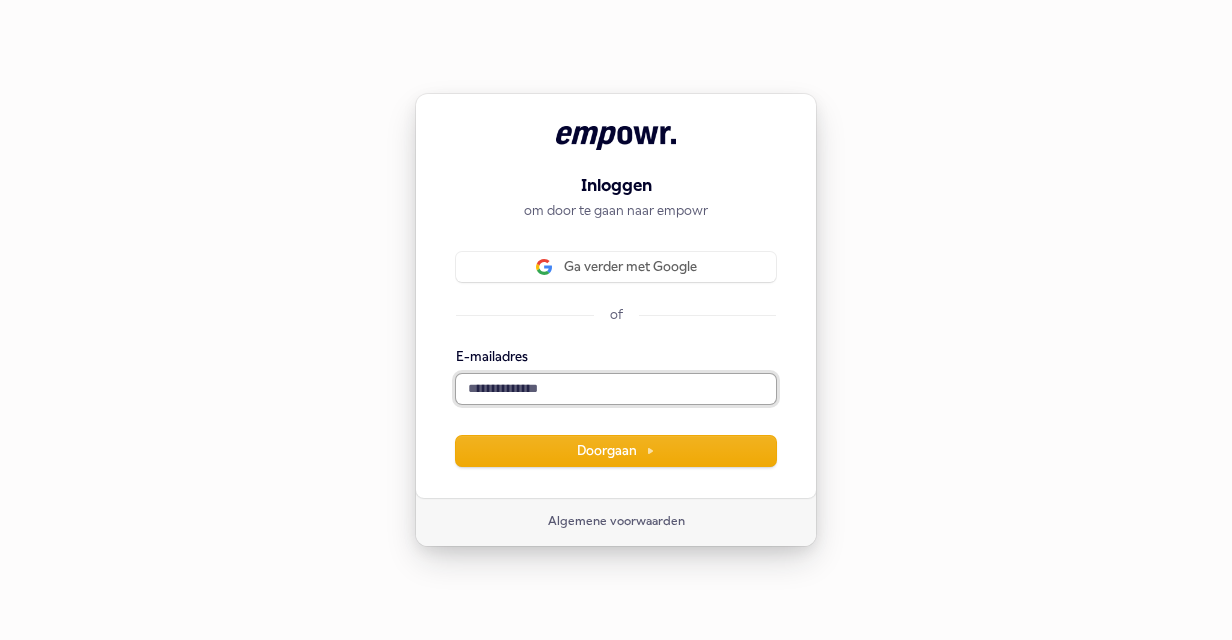 click on "E-mailadres" at bounding box center [616, 389] 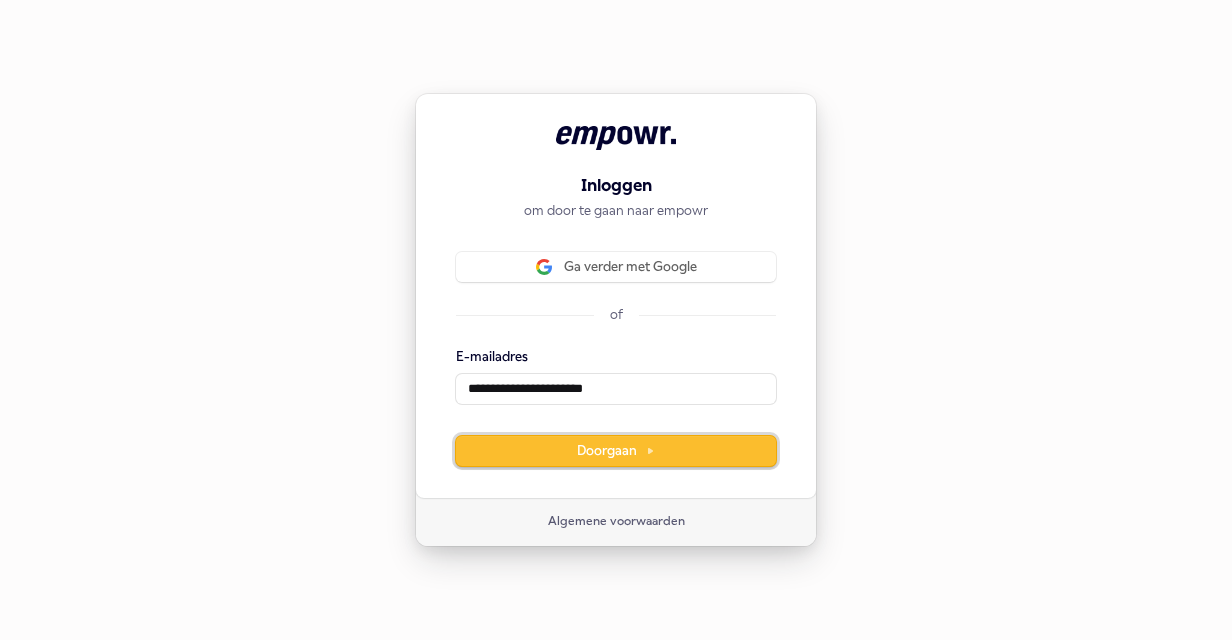click on "Doorgaan" at bounding box center (616, 451) 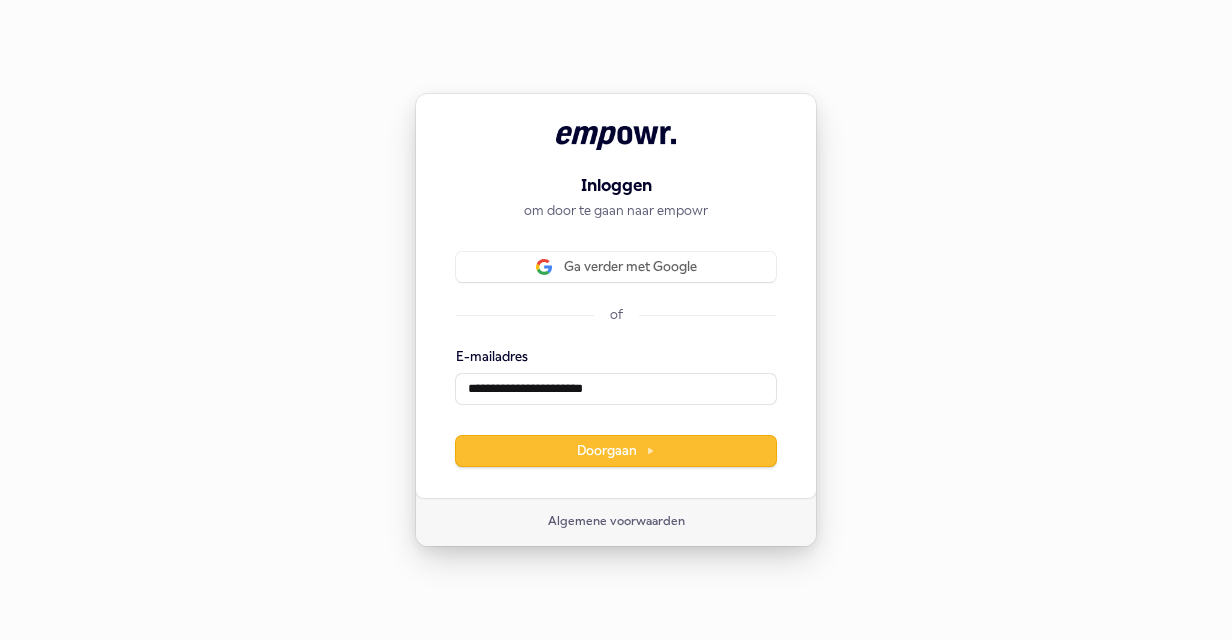 type on "**********" 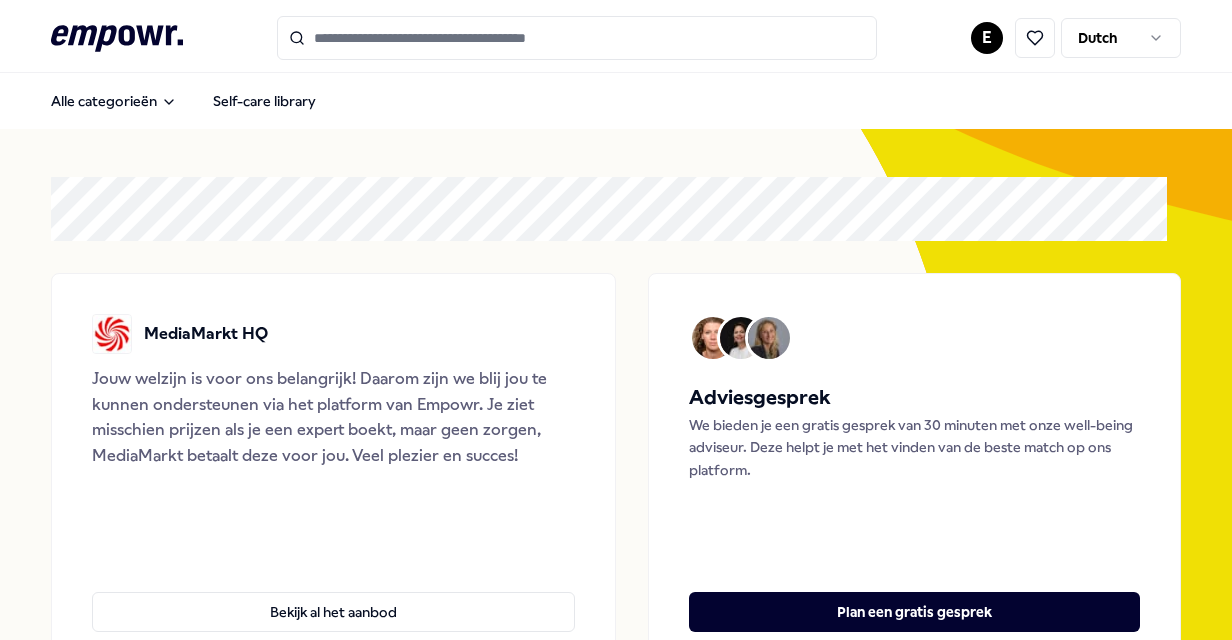 scroll, scrollTop: 0, scrollLeft: 0, axis: both 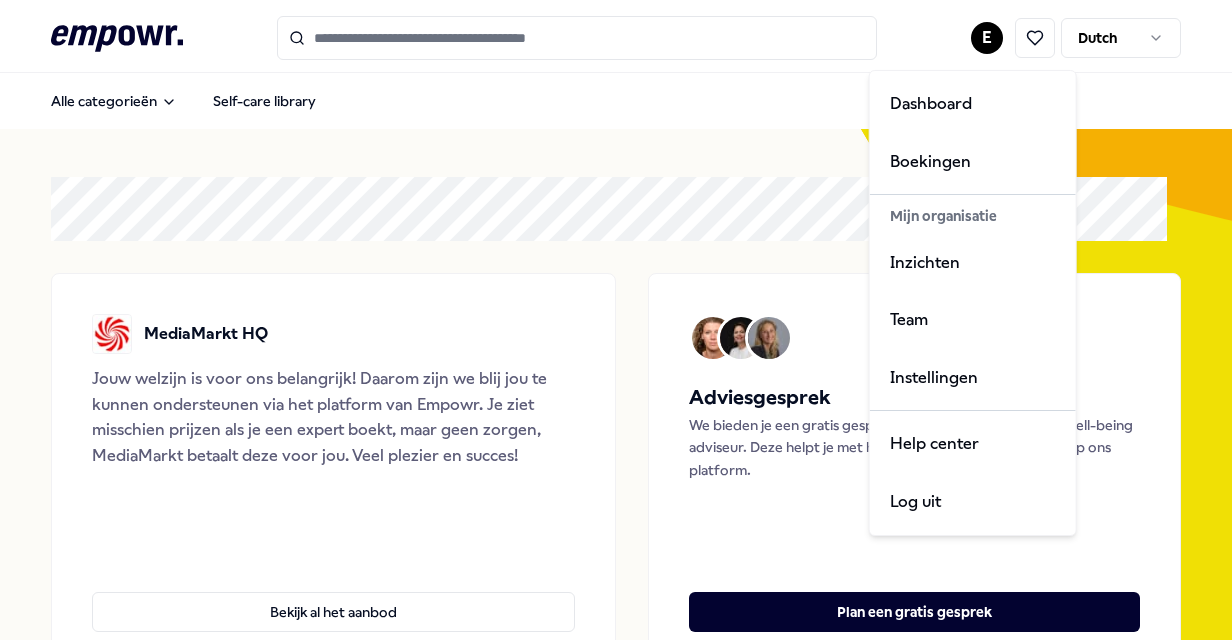 click on ".empowr-logo_svg__cls-1{fill:#03032f} E Dutch Alle categorieën   Self-care library MediaMarkt HQ Jouw welzijn is voor ons belangrijk! Daarom zijn we blij jou te kunnen ondersteunen via het platform van Empowr.  Je ziet misschien prijzen als je een expert boekt, maar geen zorgen, MediaMarkt betaalt deze voor jou. Veel plezier en succes! Bekijk al het aanbod Weten wat het best bij jou past? We bieden je gratis hulp om het best passende aanbod te vinden. Adviesgesprek We bieden je een gratis gesprek van 30 minuten met onze well-being adviseur. Deze helpt je met het vinden van de beste match op ons platform. Plan een gratis gesprek Categorieën Coaching Psychologen Adem Slaap Mindfulness & Meditatie Training & Workshops Voeding & Levensstijl Financieel Team & Organisatie Managers Coaching Psychologen Adem Slaap Mindfulness & Meditatie Training & Workshops Voeding & Levensstijl Financieel Team & Organisatie Managers [PERSON_NAME] ontwikkelen als leider 1:1 Leaders Coach Consult Adviesgesprek inplannen [DATE] 12:00" at bounding box center (616, 320) 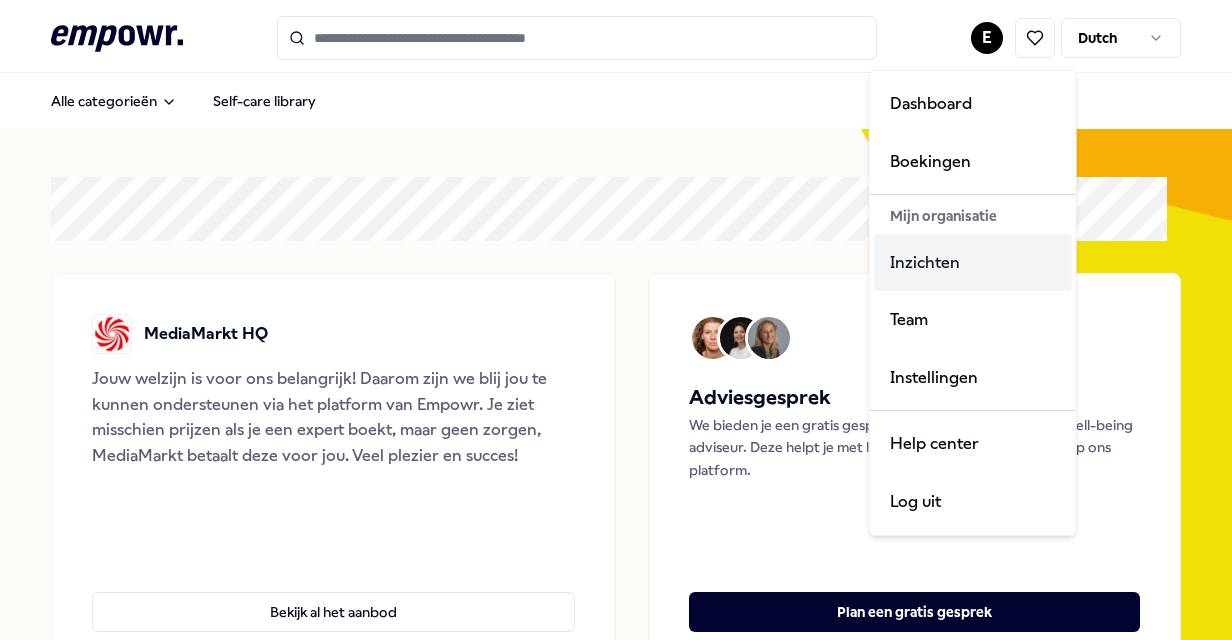 click on "Inzichten" at bounding box center [973, 263] 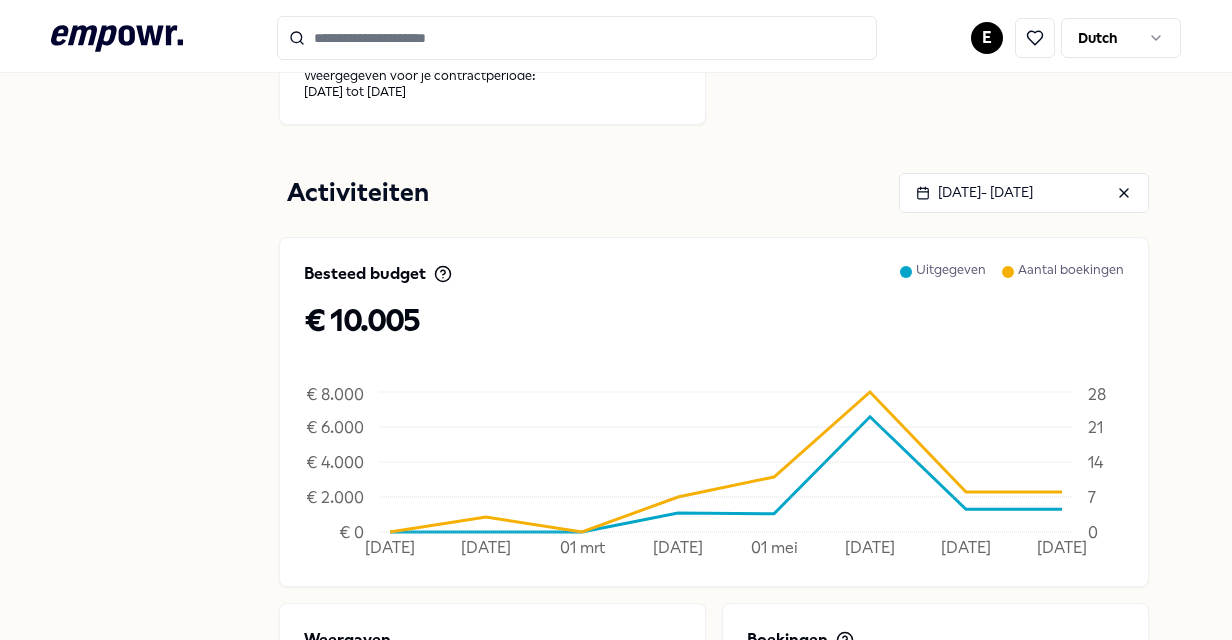 scroll, scrollTop: 890, scrollLeft: 0, axis: vertical 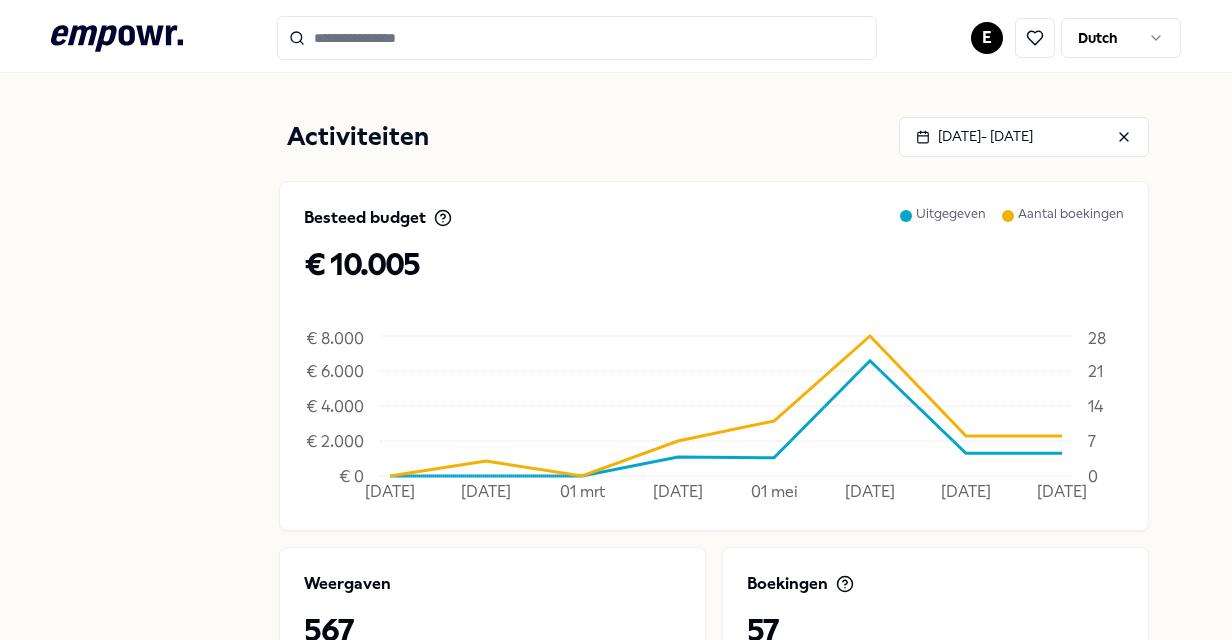 click 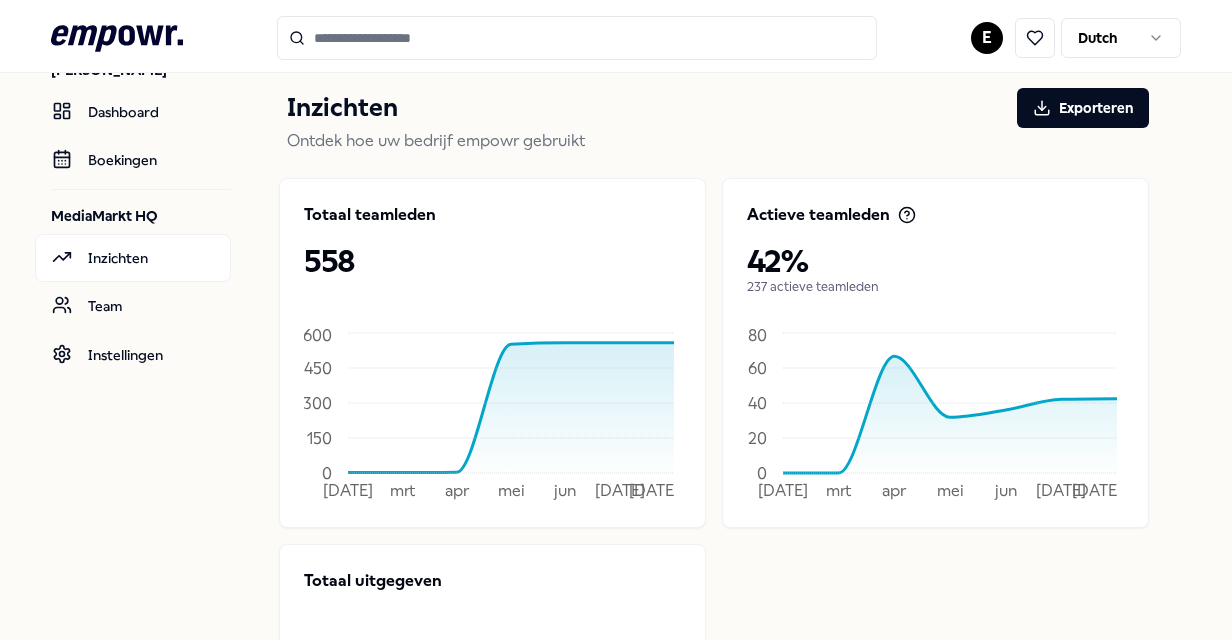 scroll, scrollTop: 0, scrollLeft: 0, axis: both 